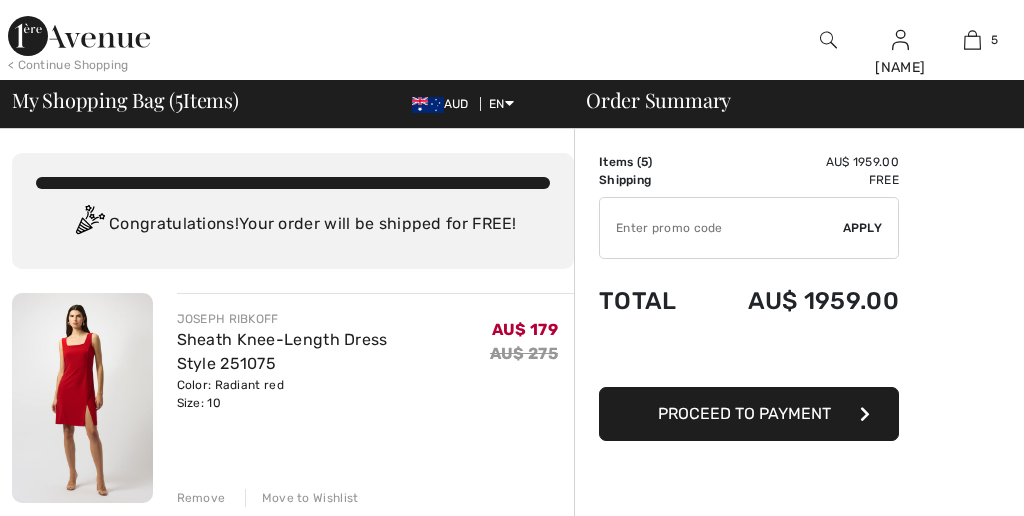 scroll, scrollTop: 0, scrollLeft: 0, axis: both 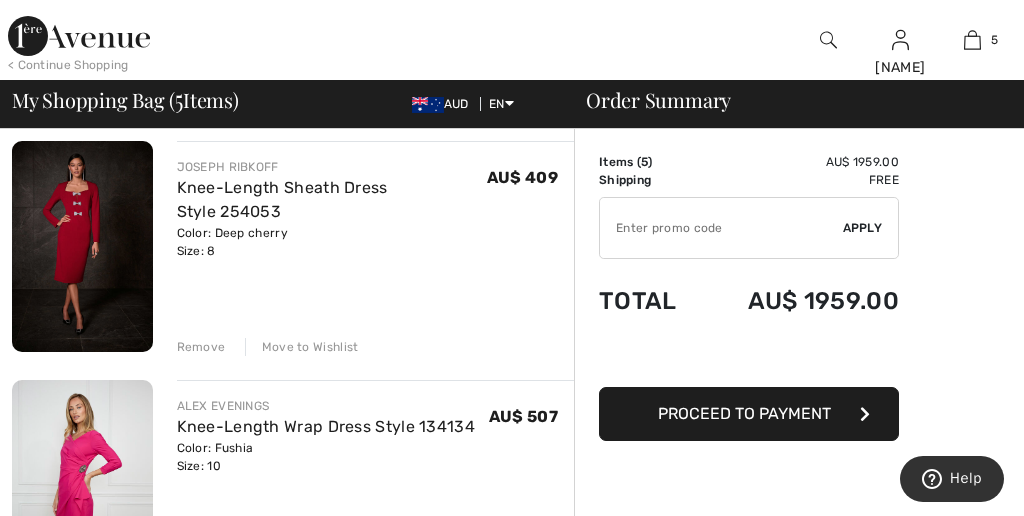 click on "Remove" at bounding box center [201, 347] 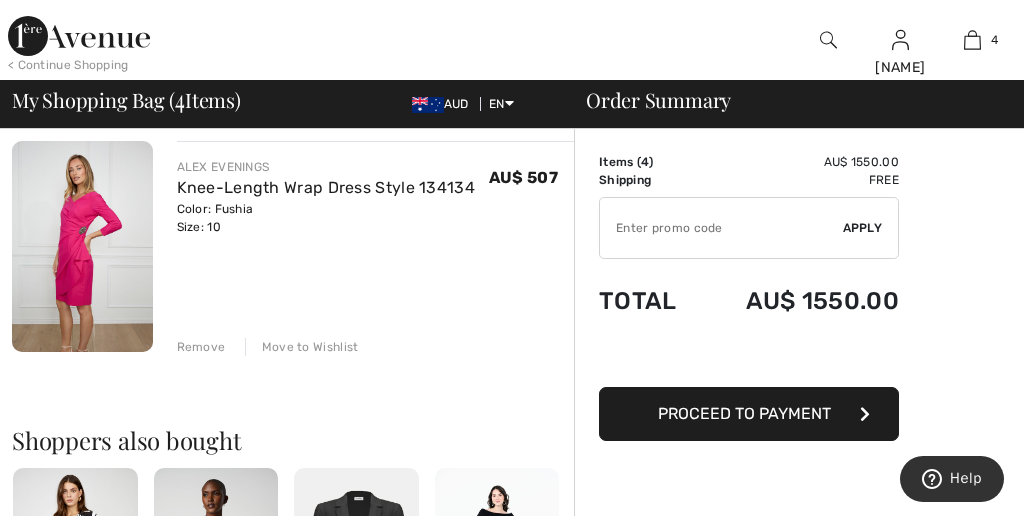 click on "Remove" at bounding box center [201, 347] 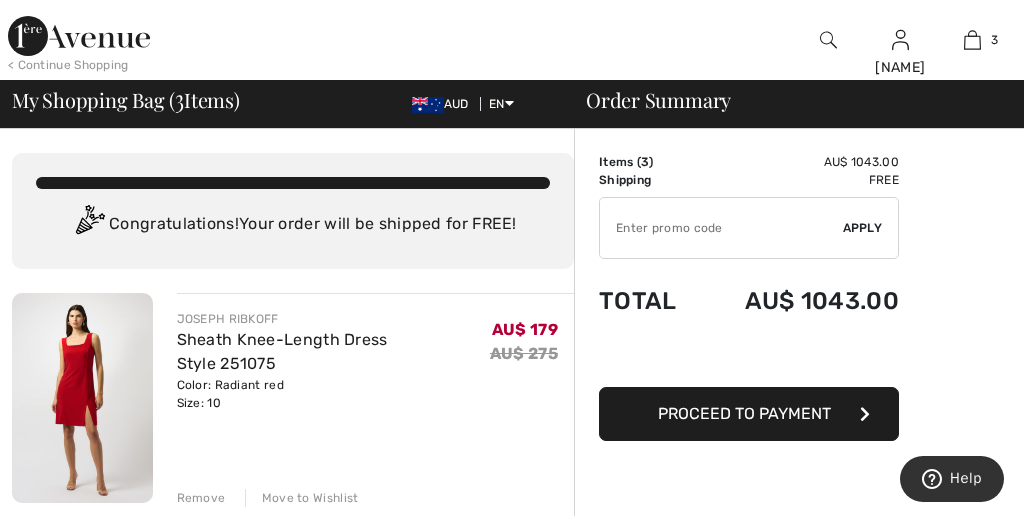 scroll, scrollTop: 0, scrollLeft: 0, axis: both 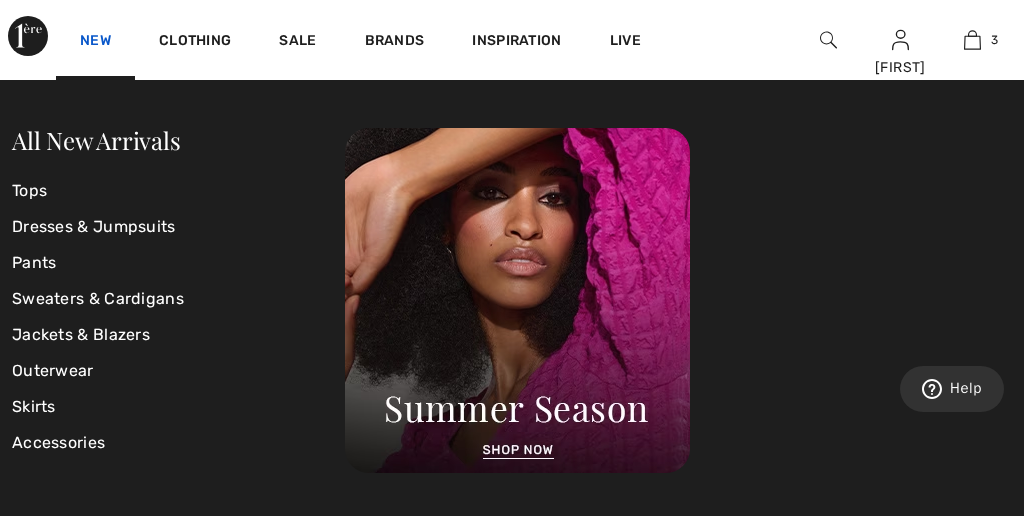 click on "New" at bounding box center [95, 42] 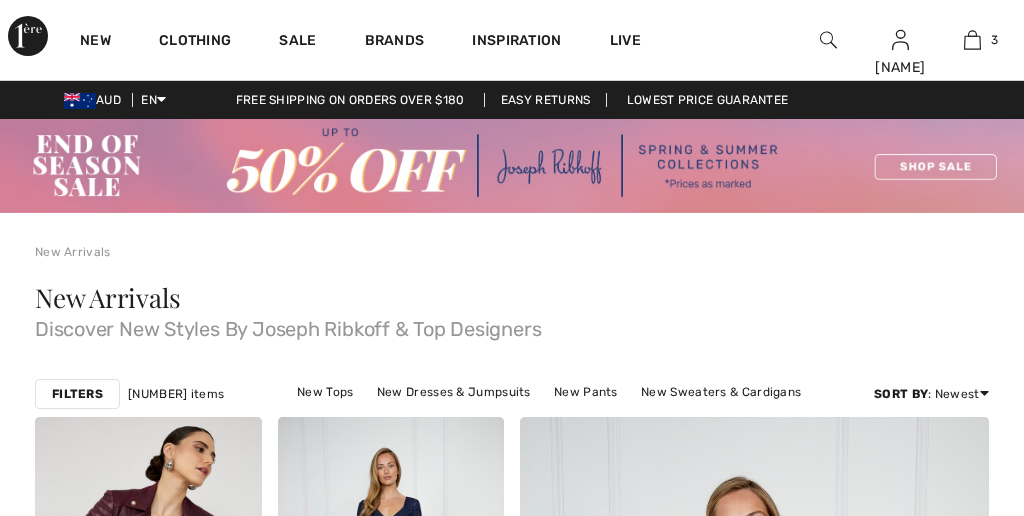 checkbox on "true" 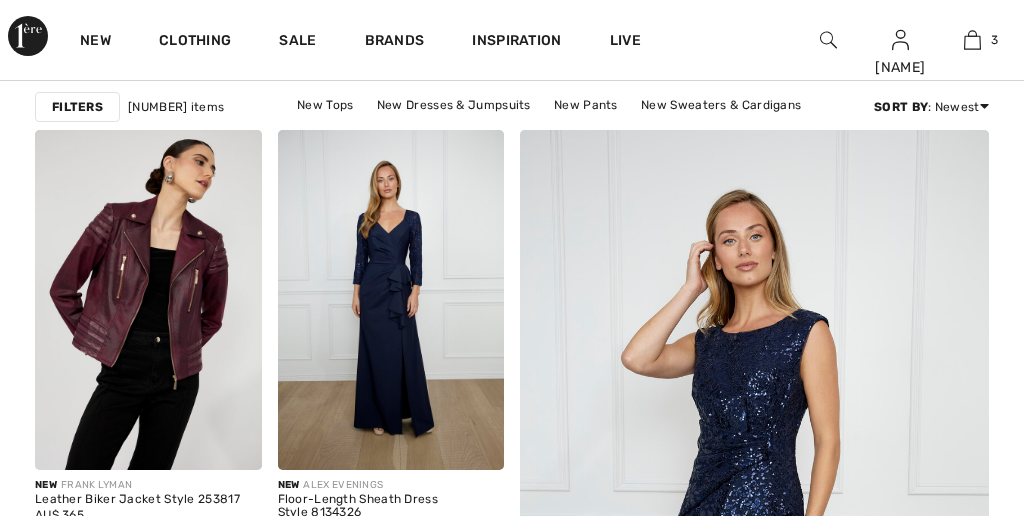 scroll, scrollTop: 0, scrollLeft: 0, axis: both 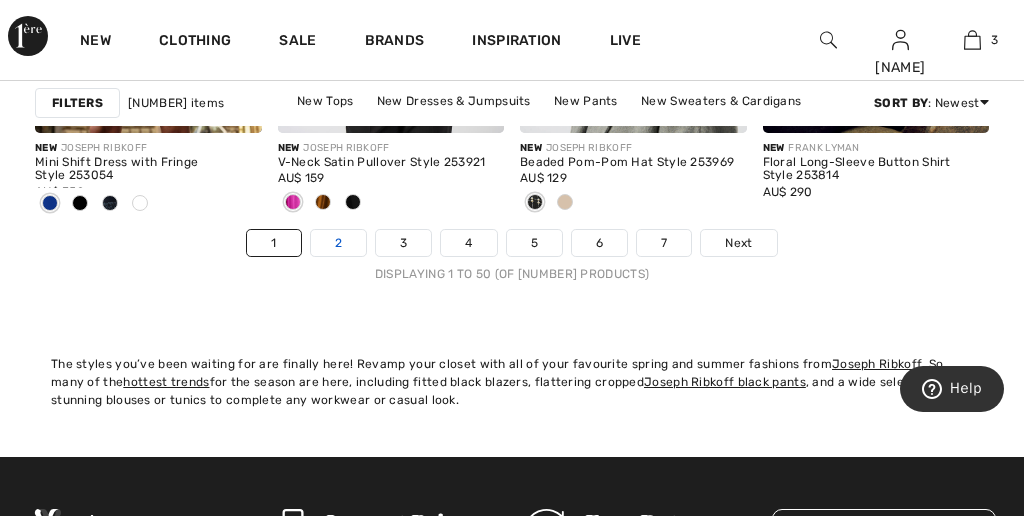 click on "2" at bounding box center [338, 243] 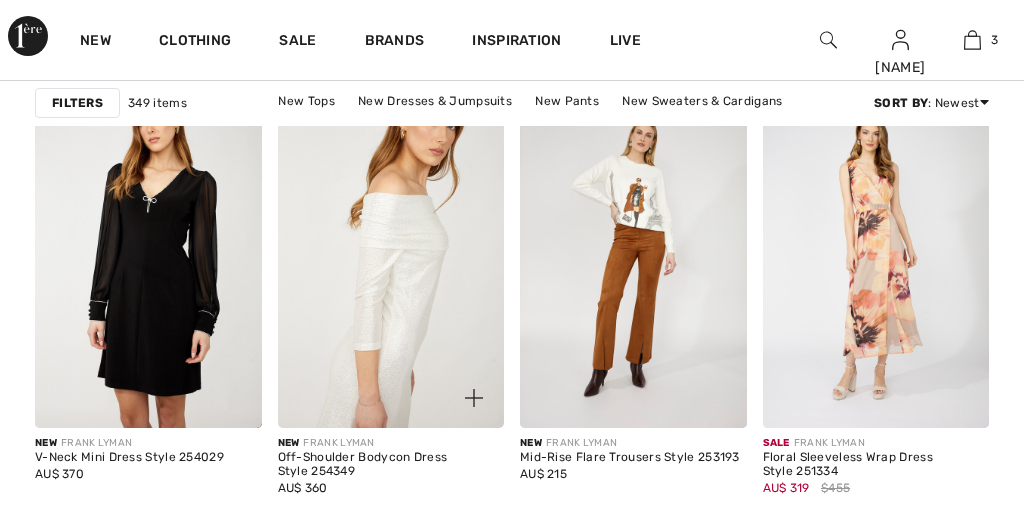 scroll, scrollTop: 0, scrollLeft: 0, axis: both 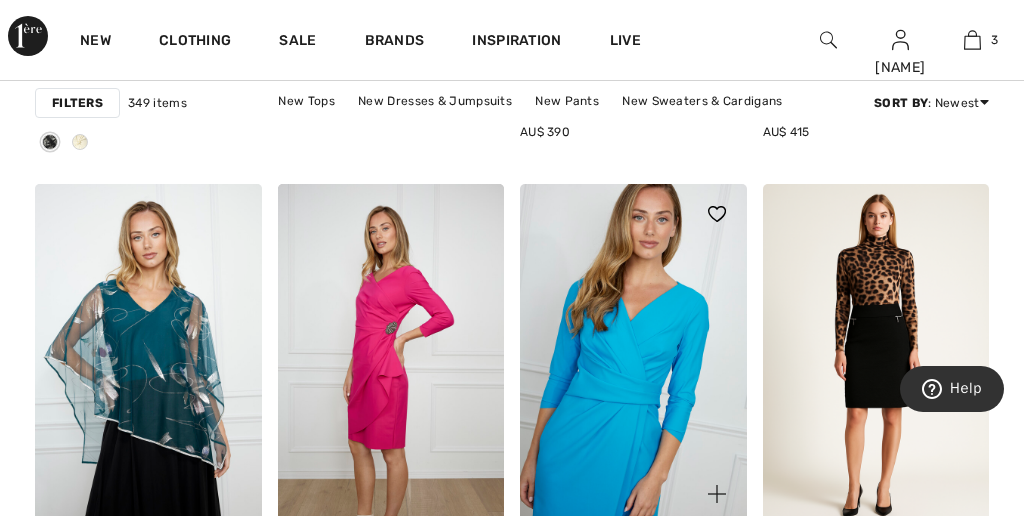 click at bounding box center (633, 354) 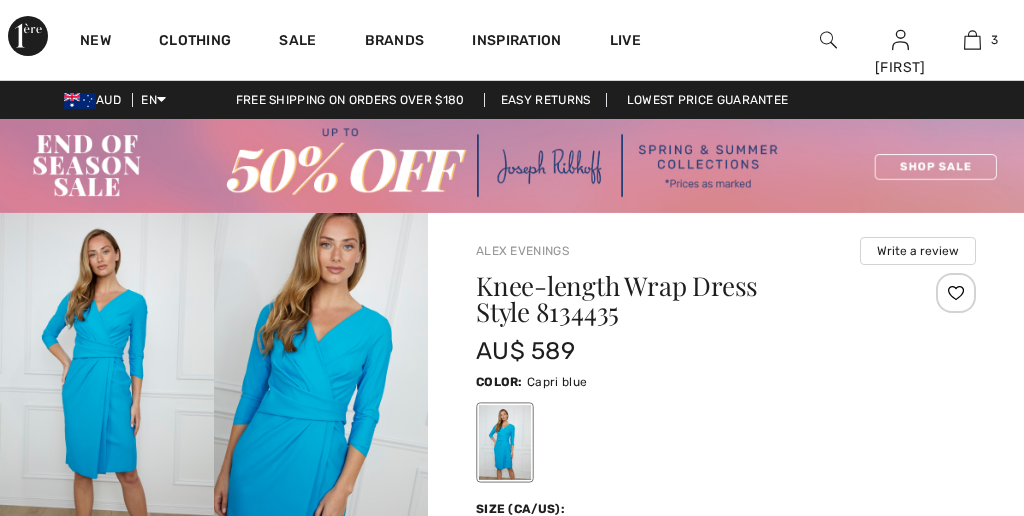 scroll, scrollTop: 296, scrollLeft: 0, axis: vertical 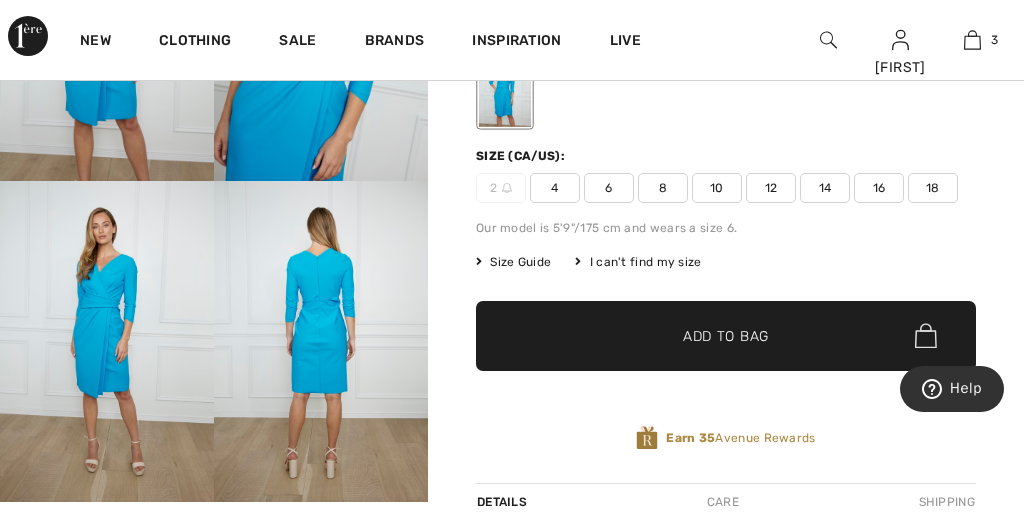 click at bounding box center [107, 341] 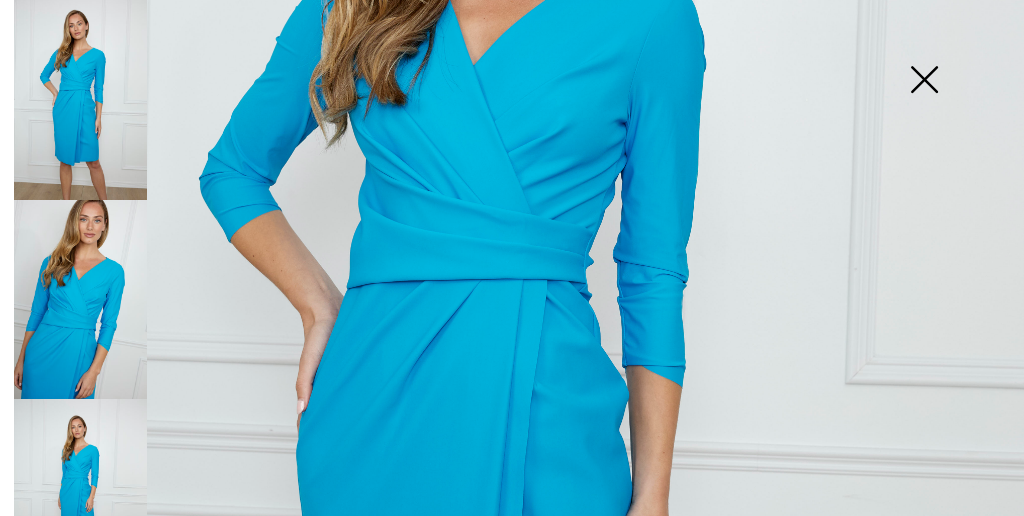scroll, scrollTop: 384, scrollLeft: 0, axis: vertical 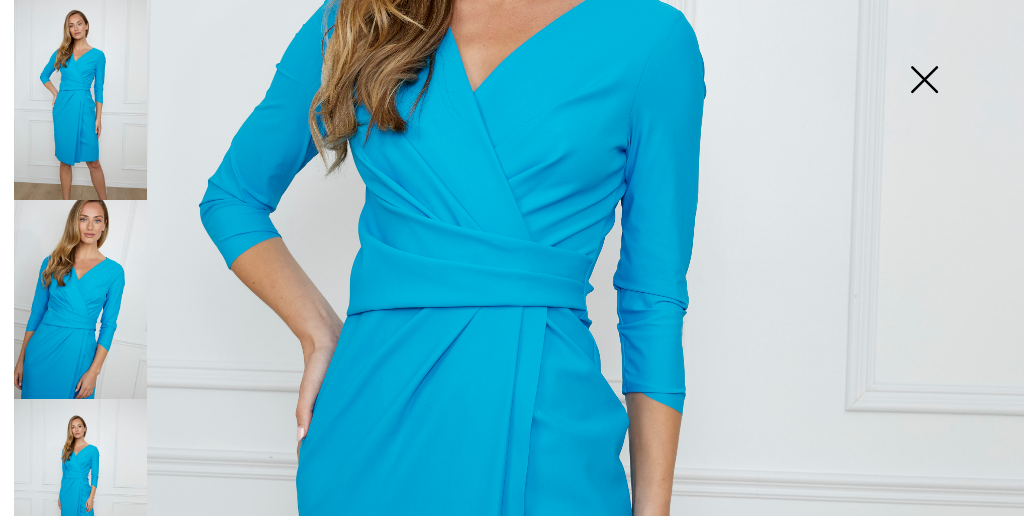 click at bounding box center [924, 81] 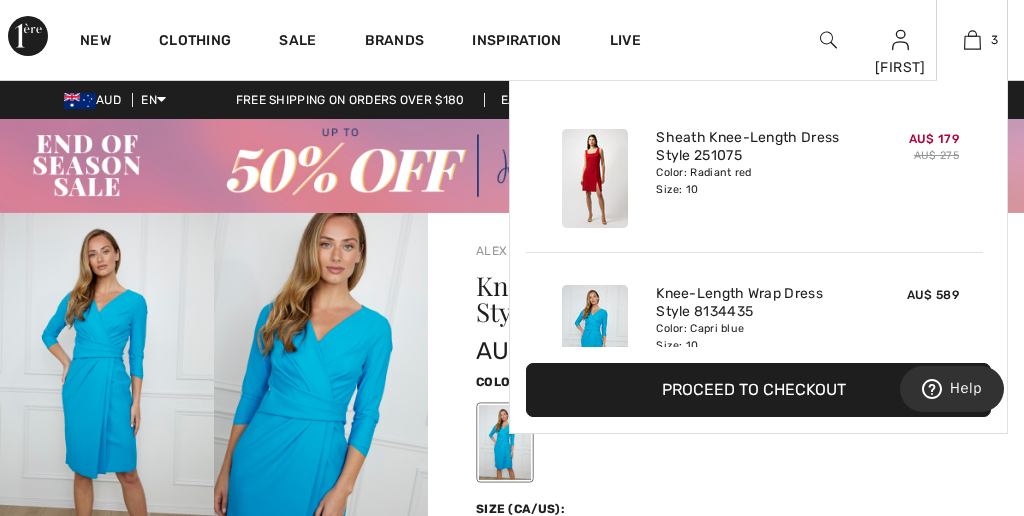 scroll, scrollTop: 0, scrollLeft: 0, axis: both 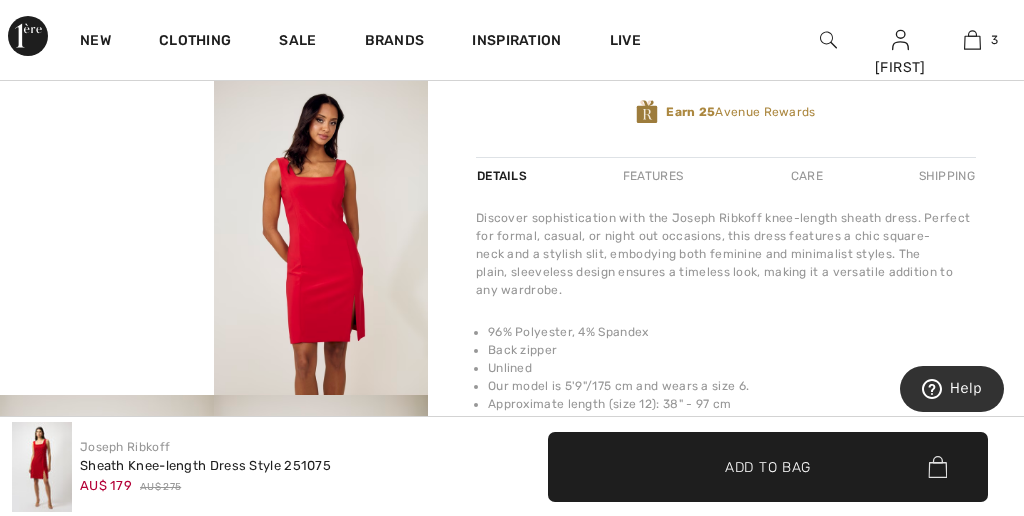 click at bounding box center (321, 234) 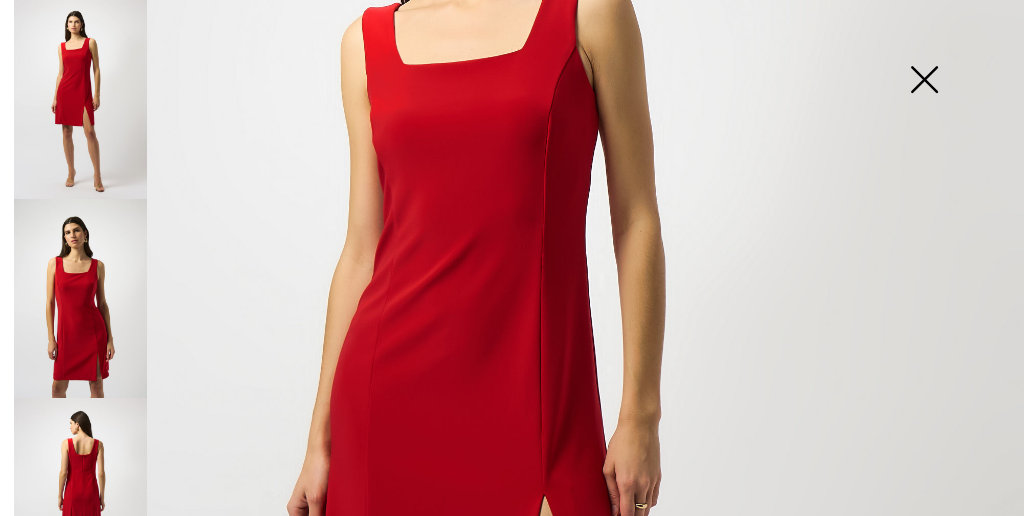 scroll, scrollTop: 242, scrollLeft: 0, axis: vertical 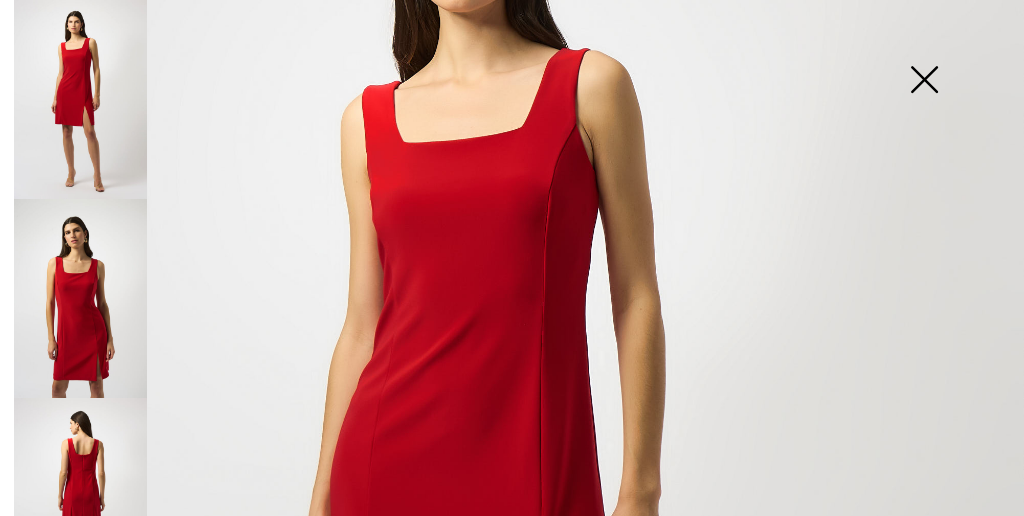 click at bounding box center [924, 81] 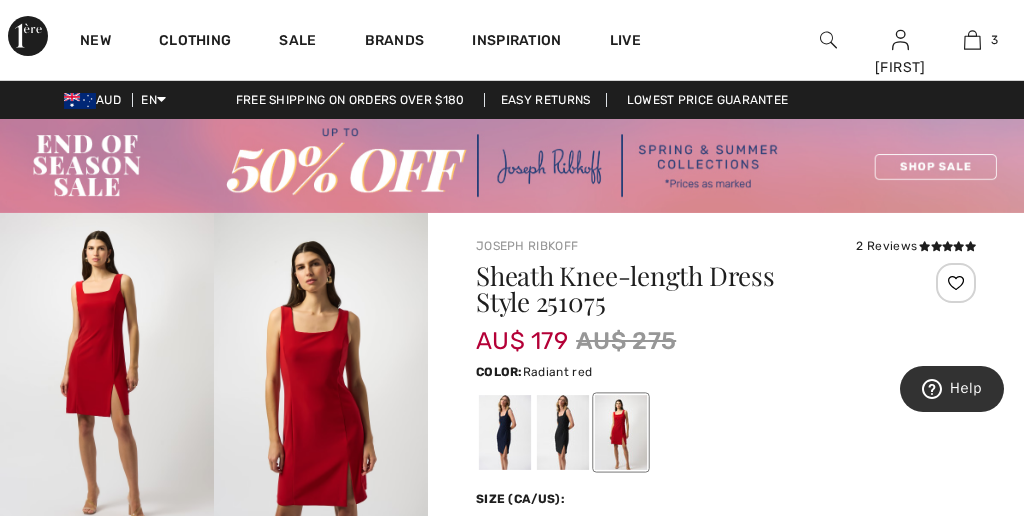 scroll, scrollTop: 0, scrollLeft: 0, axis: both 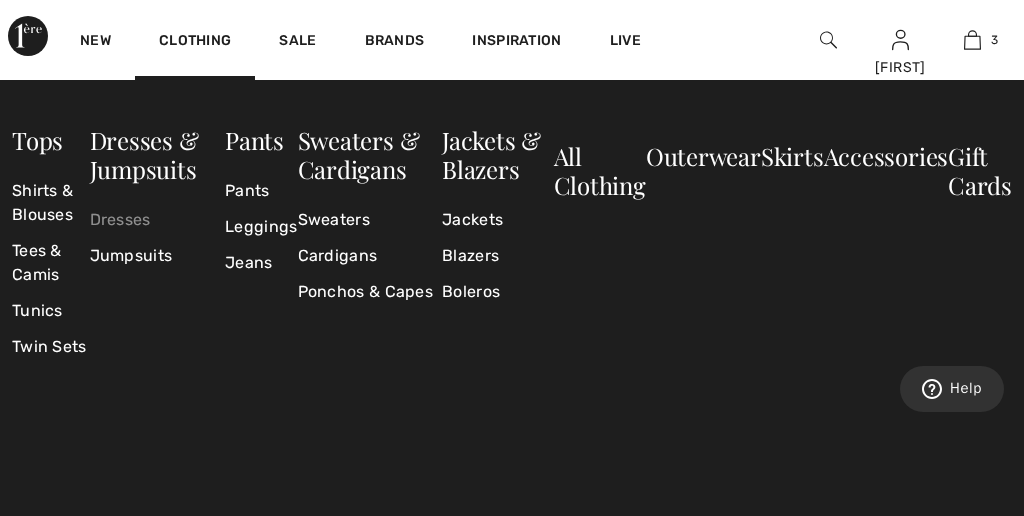 click on "Dresses" at bounding box center [158, 220] 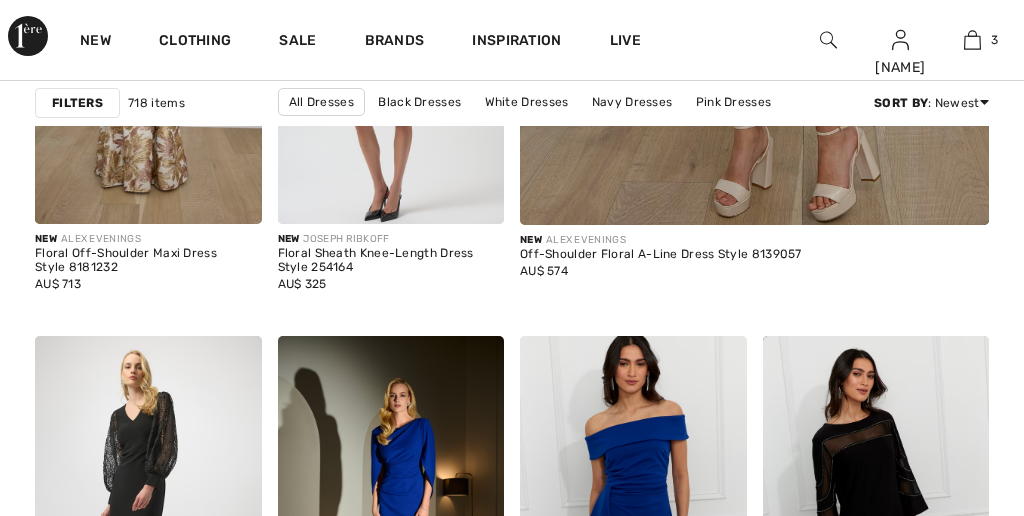 scroll, scrollTop: 0, scrollLeft: 0, axis: both 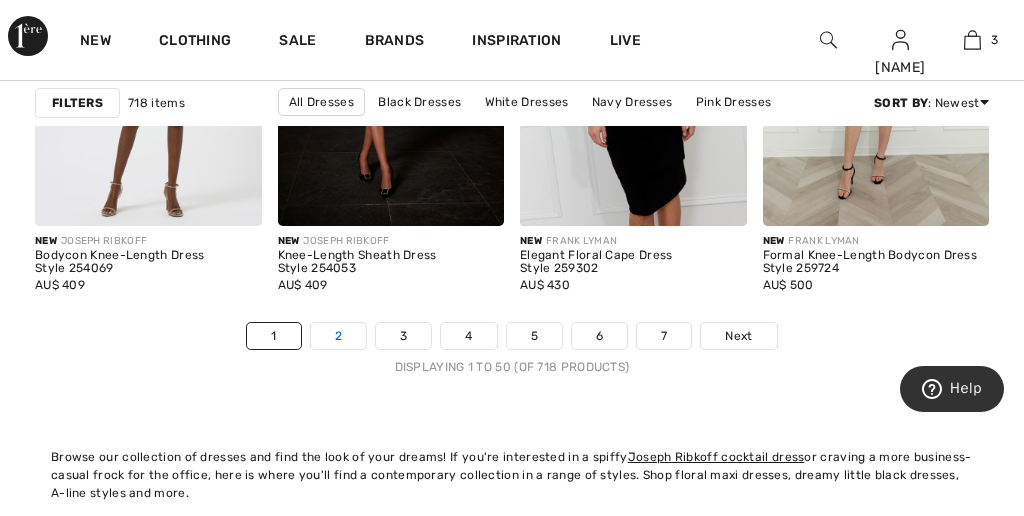 click on "2" at bounding box center (338, 336) 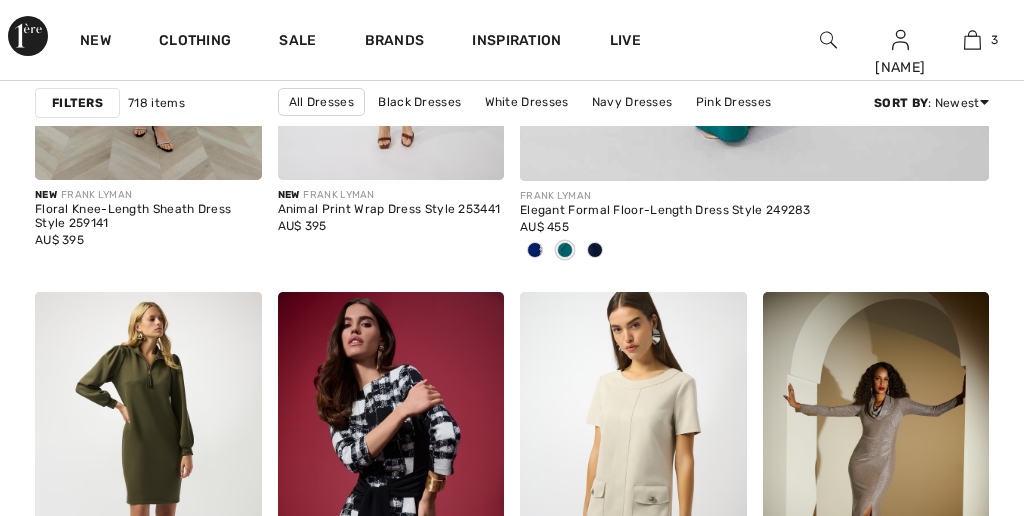 scroll, scrollTop: 996, scrollLeft: 0, axis: vertical 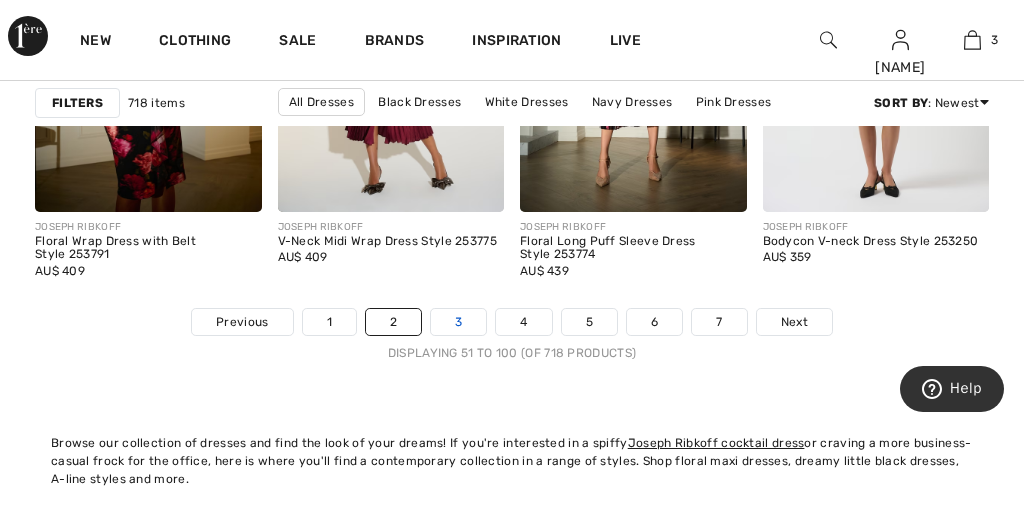click on "3" at bounding box center [458, 322] 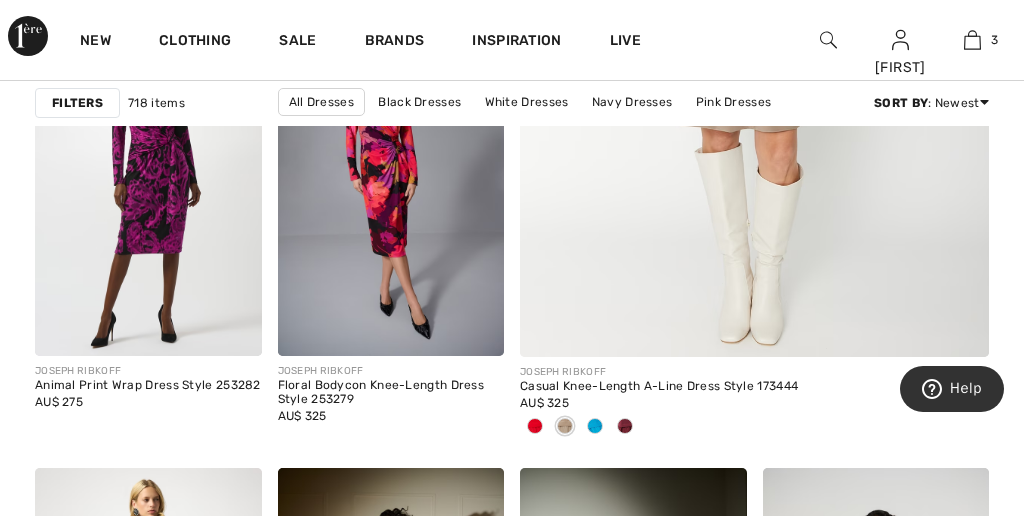 scroll, scrollTop: 743, scrollLeft: 0, axis: vertical 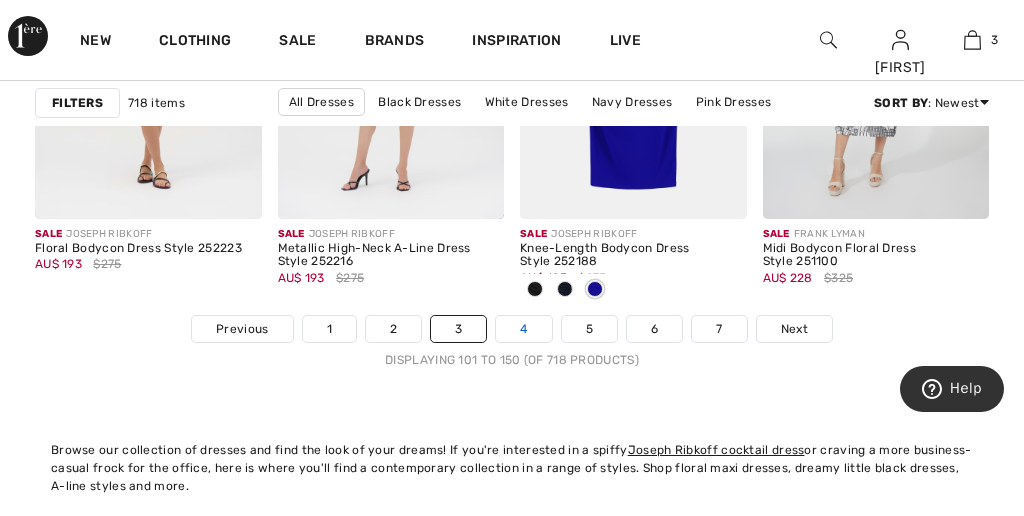 click on "4" at bounding box center (523, 329) 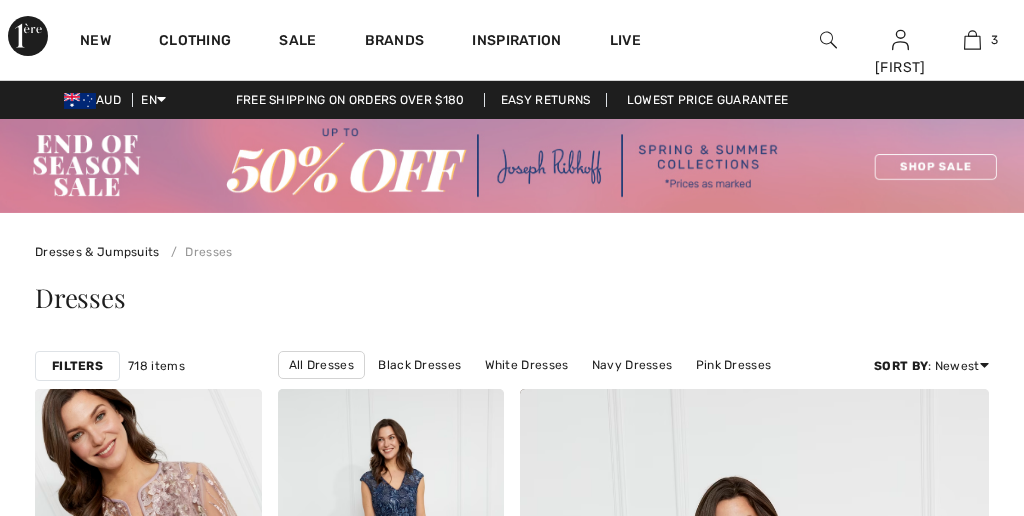 scroll, scrollTop: 862, scrollLeft: 0, axis: vertical 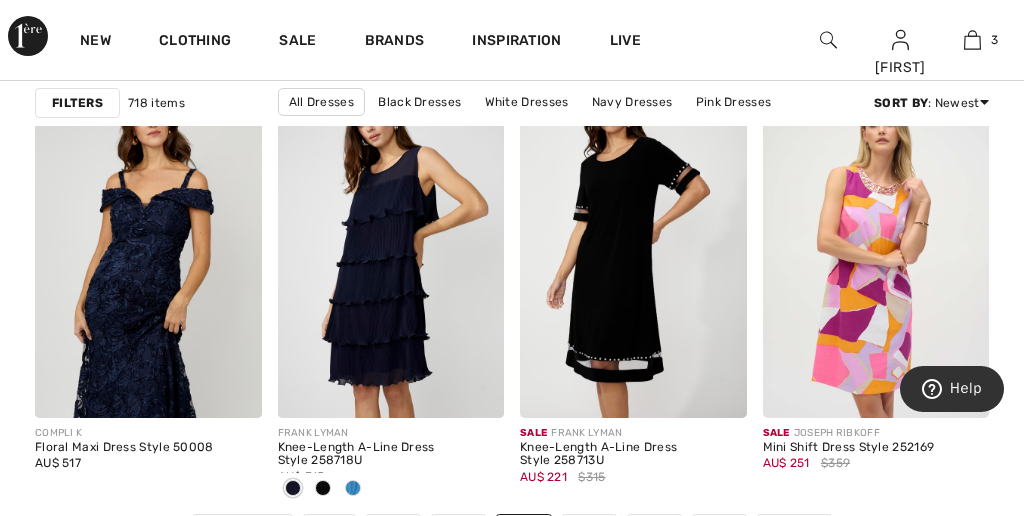 click at bounding box center [876, 248] 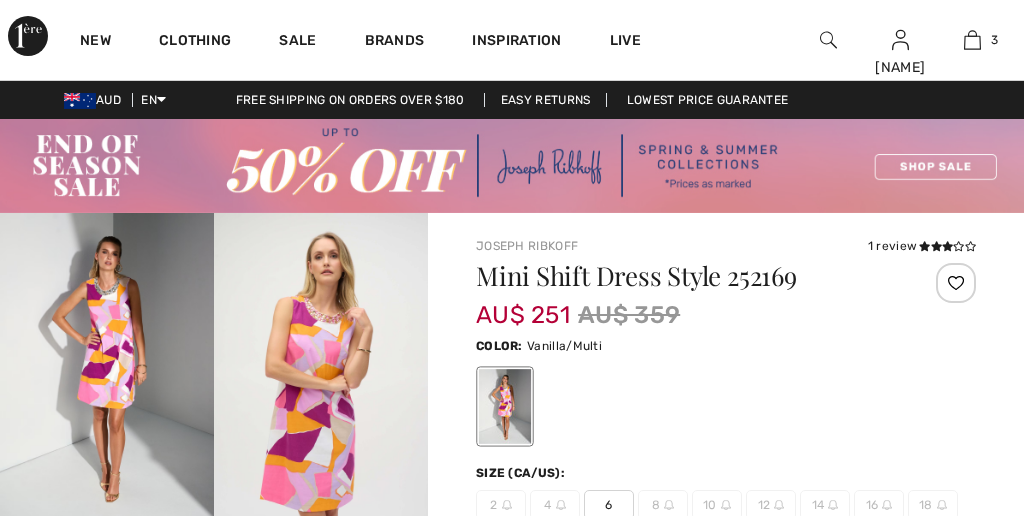 scroll, scrollTop: 296, scrollLeft: 0, axis: vertical 